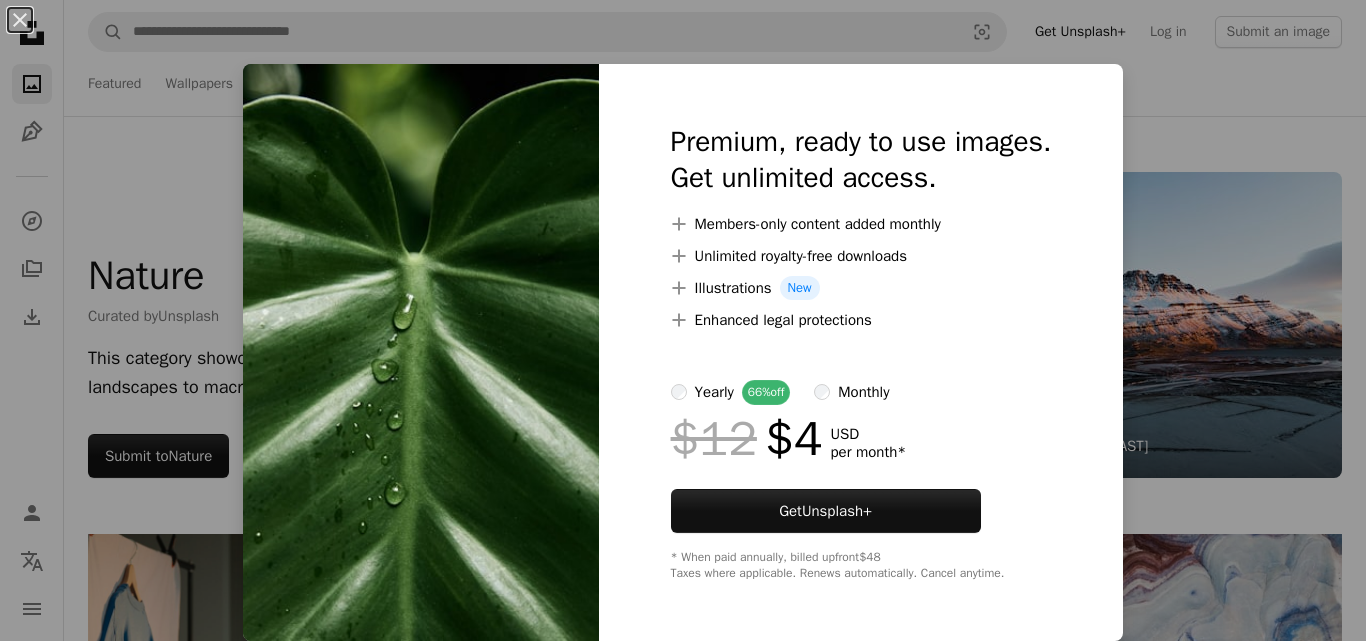 scroll, scrollTop: 600, scrollLeft: 0, axis: vertical 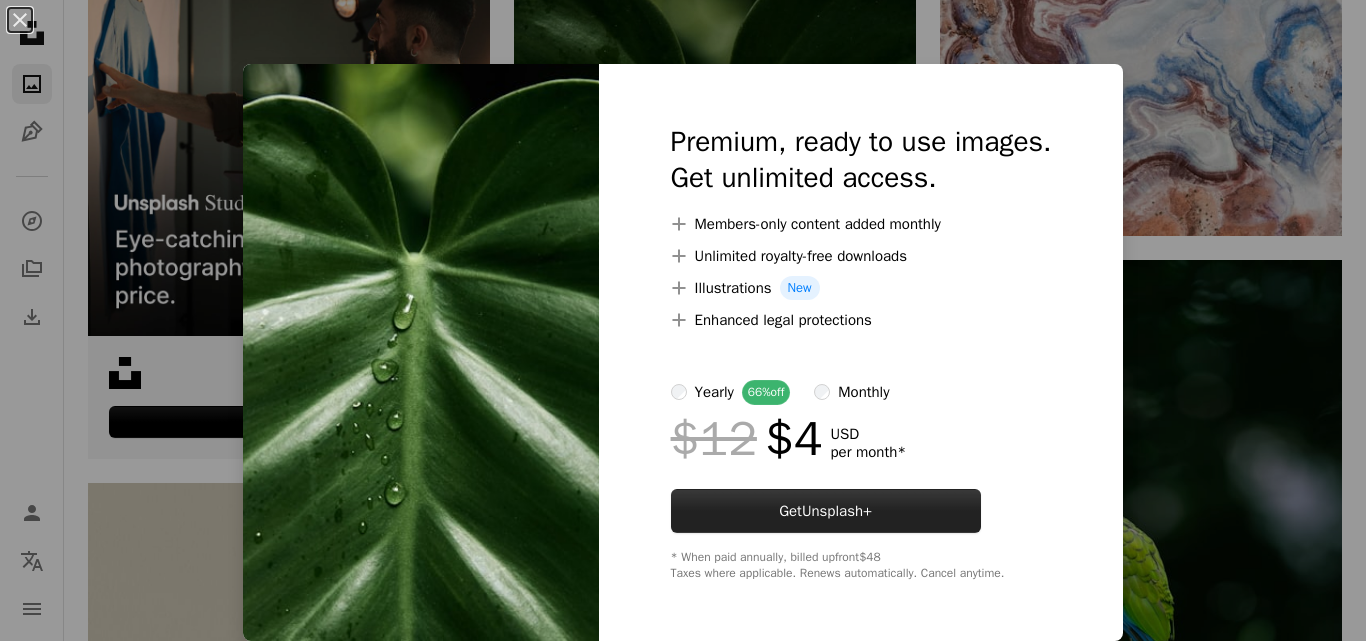 click on "Unsplash+" at bounding box center [837, 511] 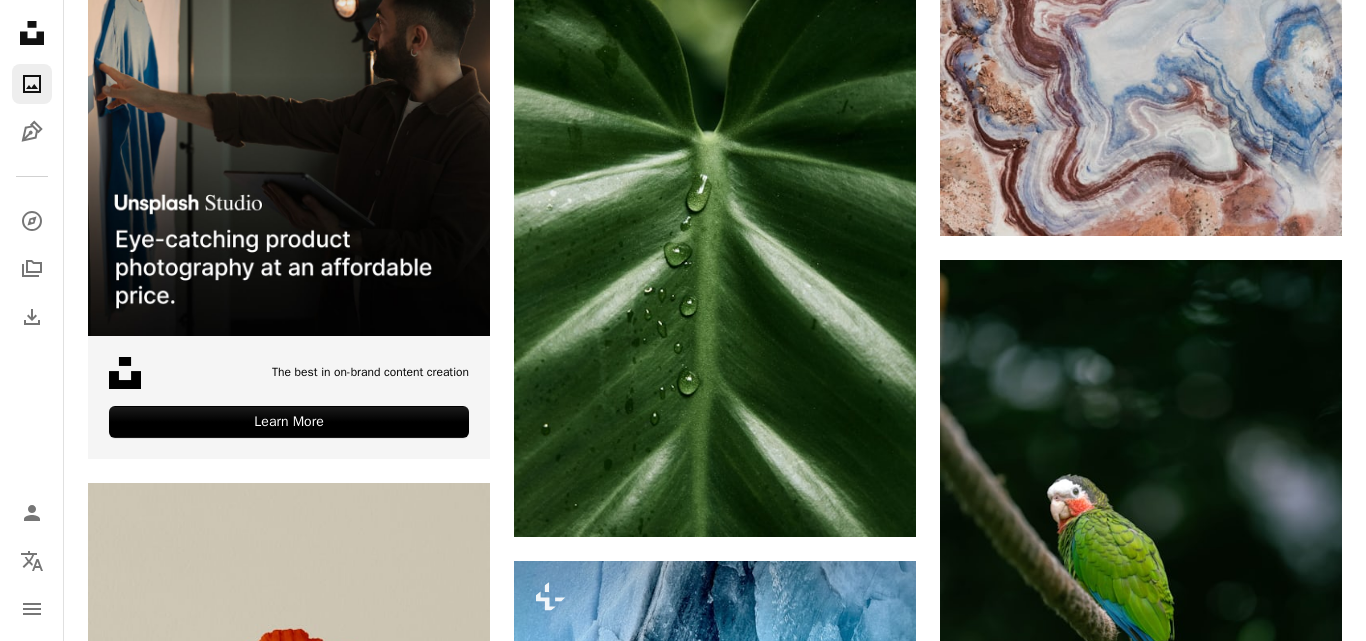scroll, scrollTop: 0, scrollLeft: 0, axis: both 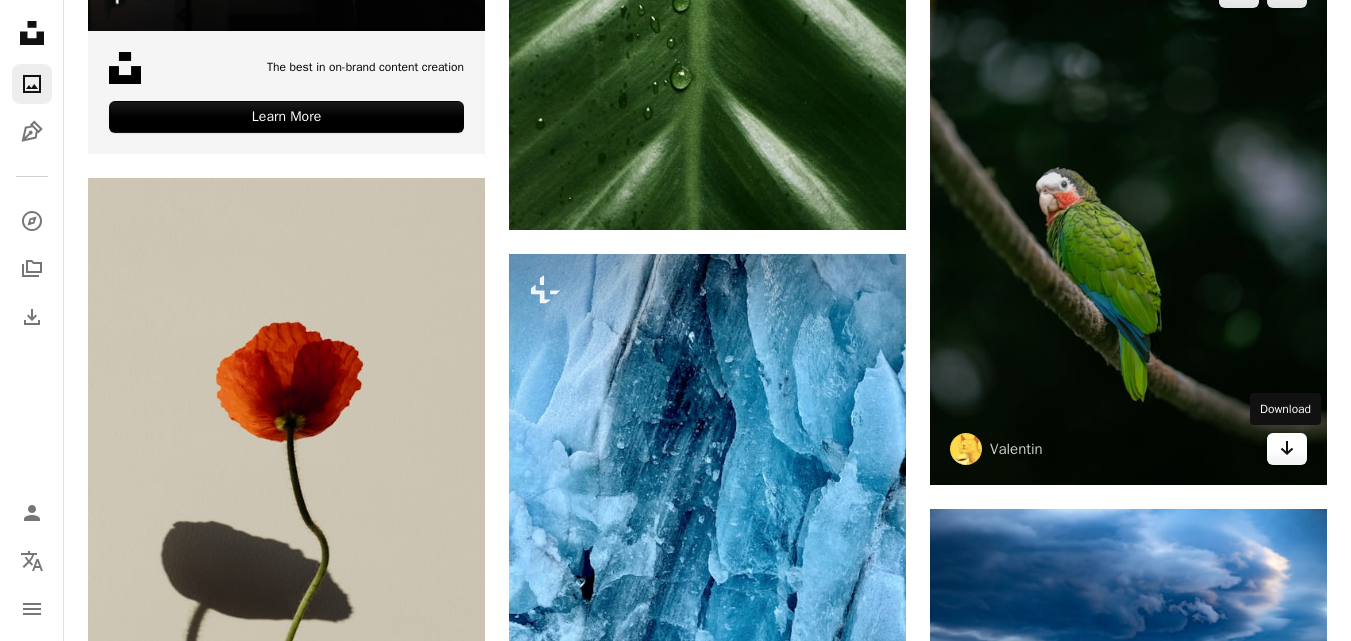 click on "Arrow pointing down" 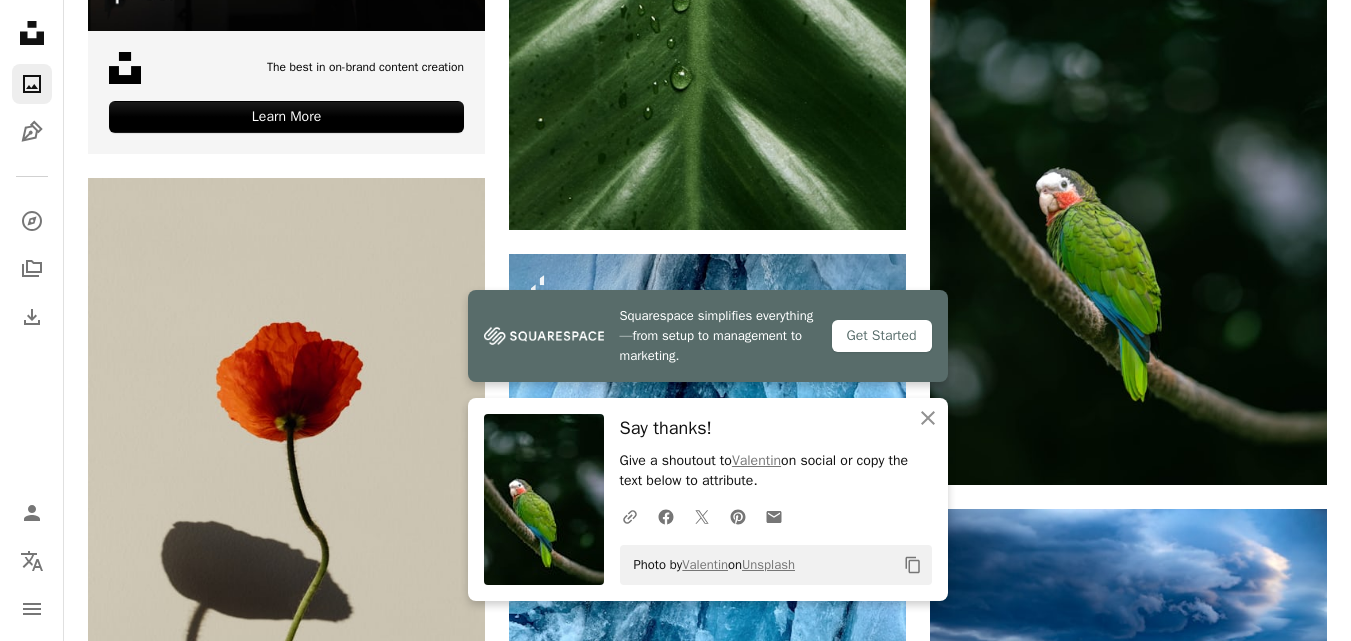 click on "Get Started" at bounding box center (882, 336) 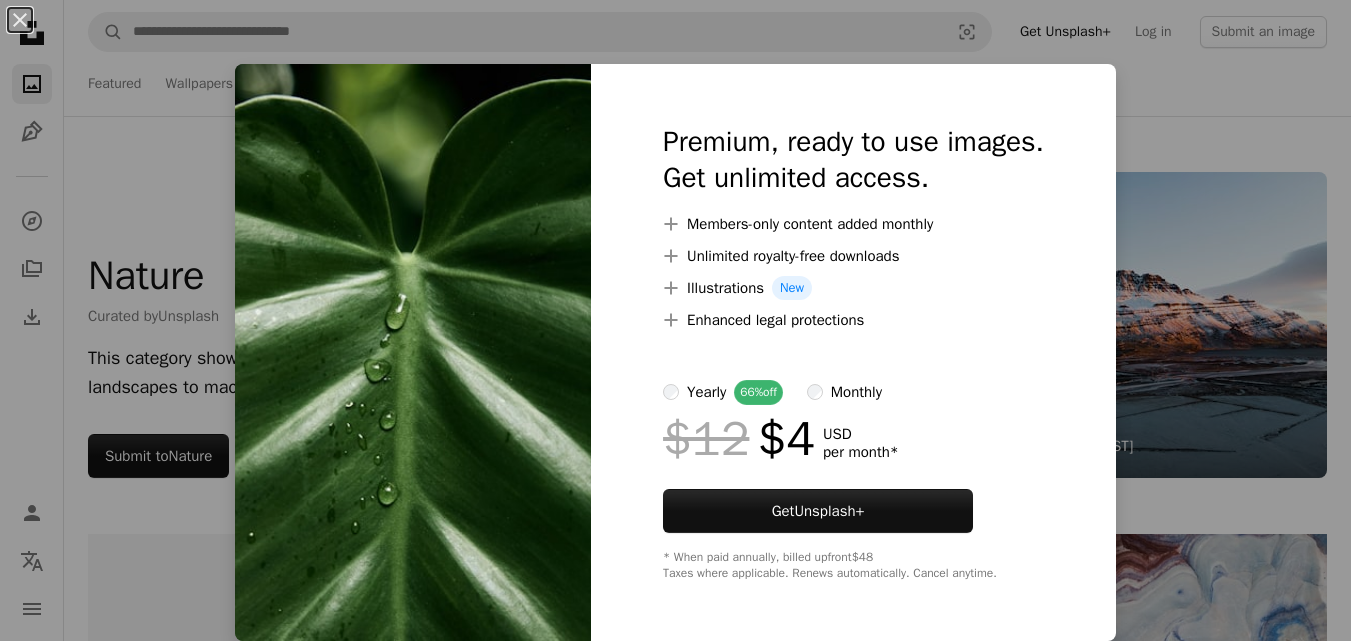 scroll, scrollTop: 600, scrollLeft: 0, axis: vertical 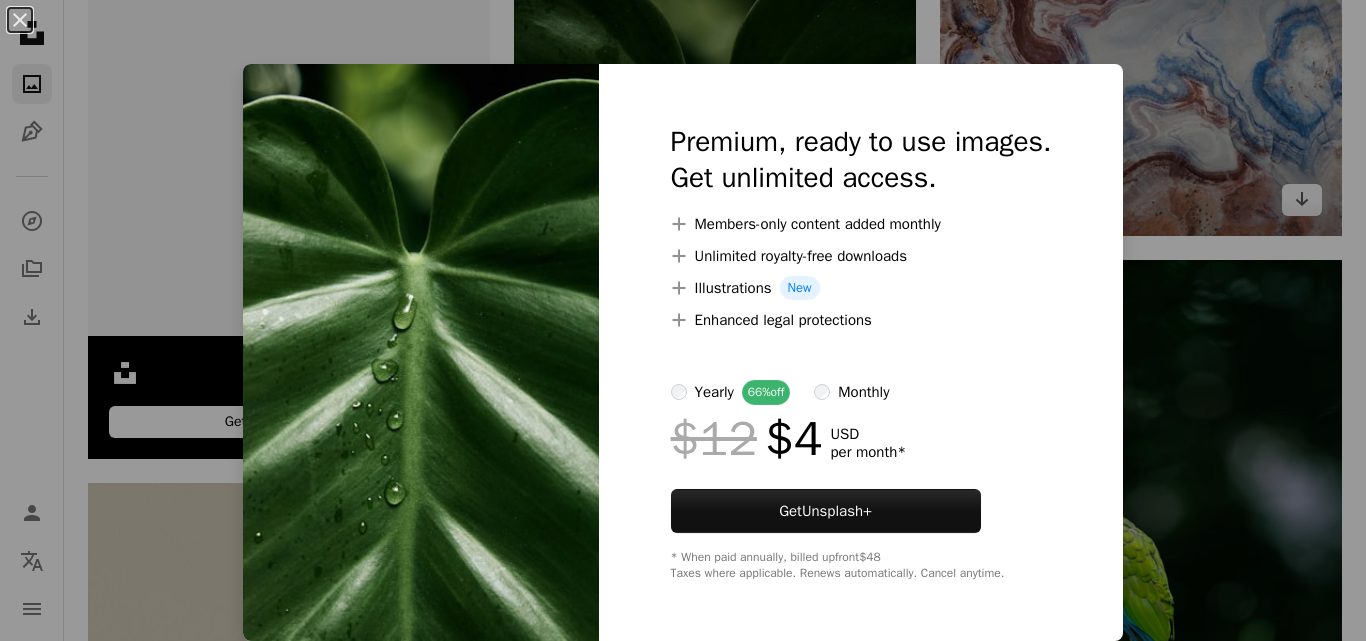 drag, startPoint x: 1227, startPoint y: 203, endPoint x: 1197, endPoint y: 210, distance: 30.805843 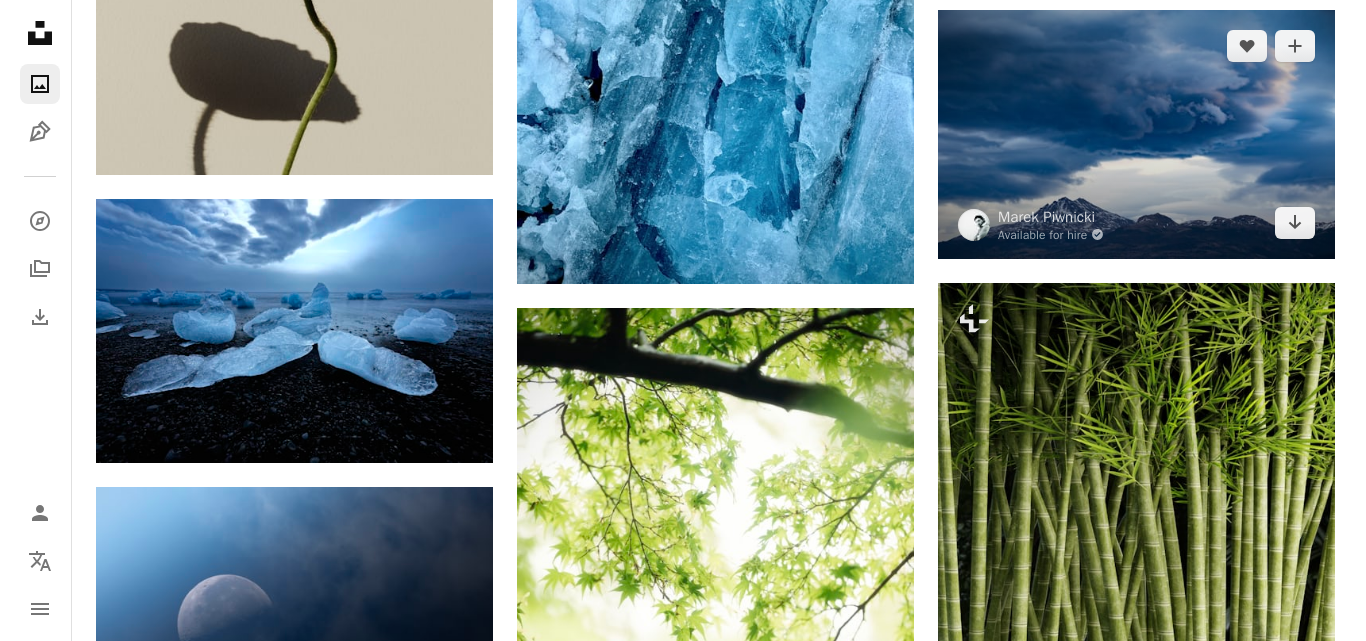 scroll, scrollTop: 1400, scrollLeft: 0, axis: vertical 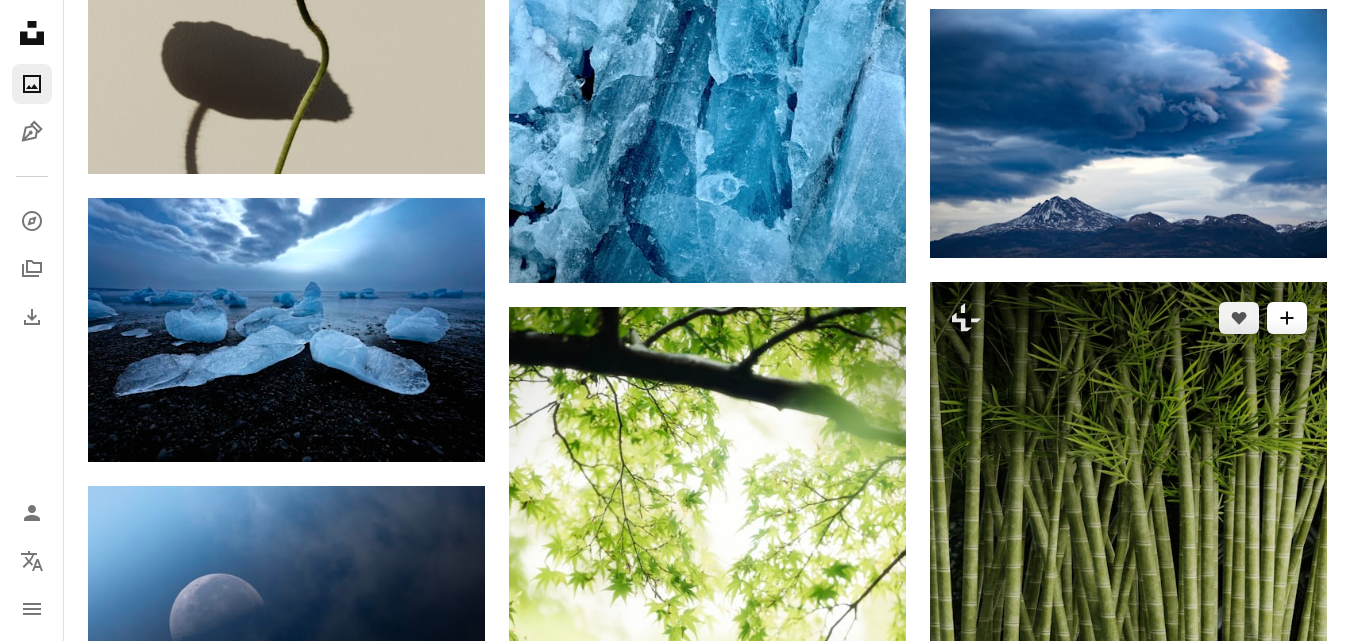 click 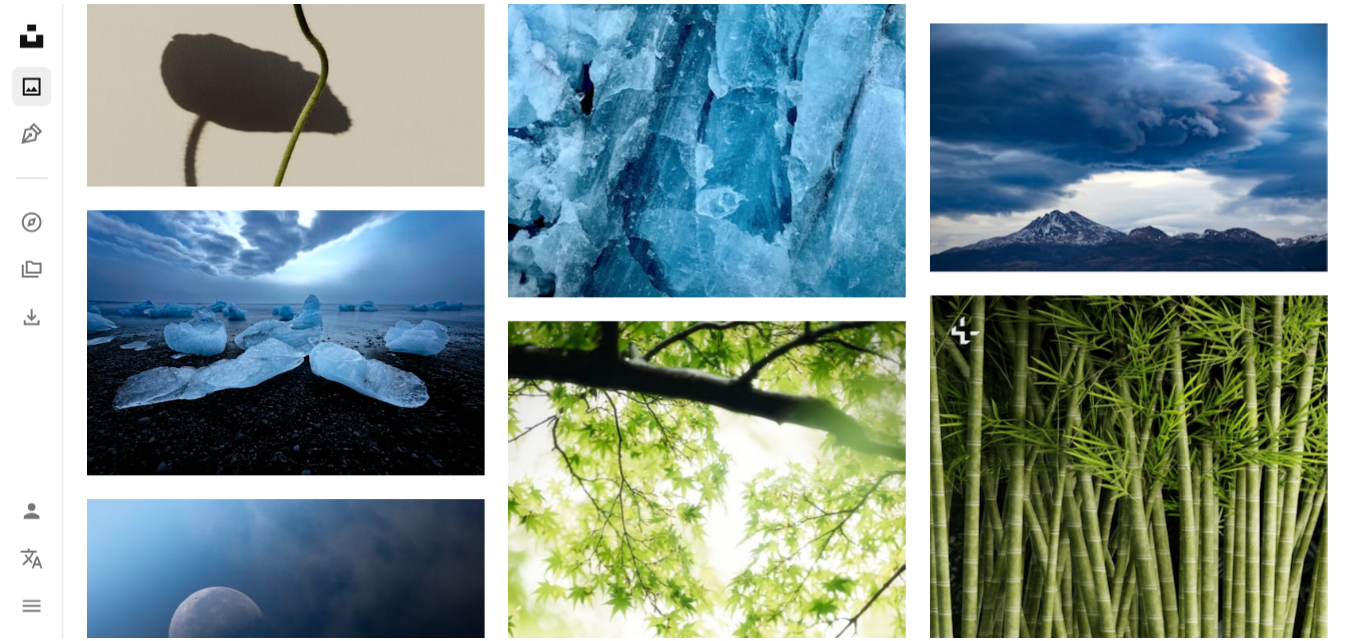 scroll, scrollTop: 200, scrollLeft: 0, axis: vertical 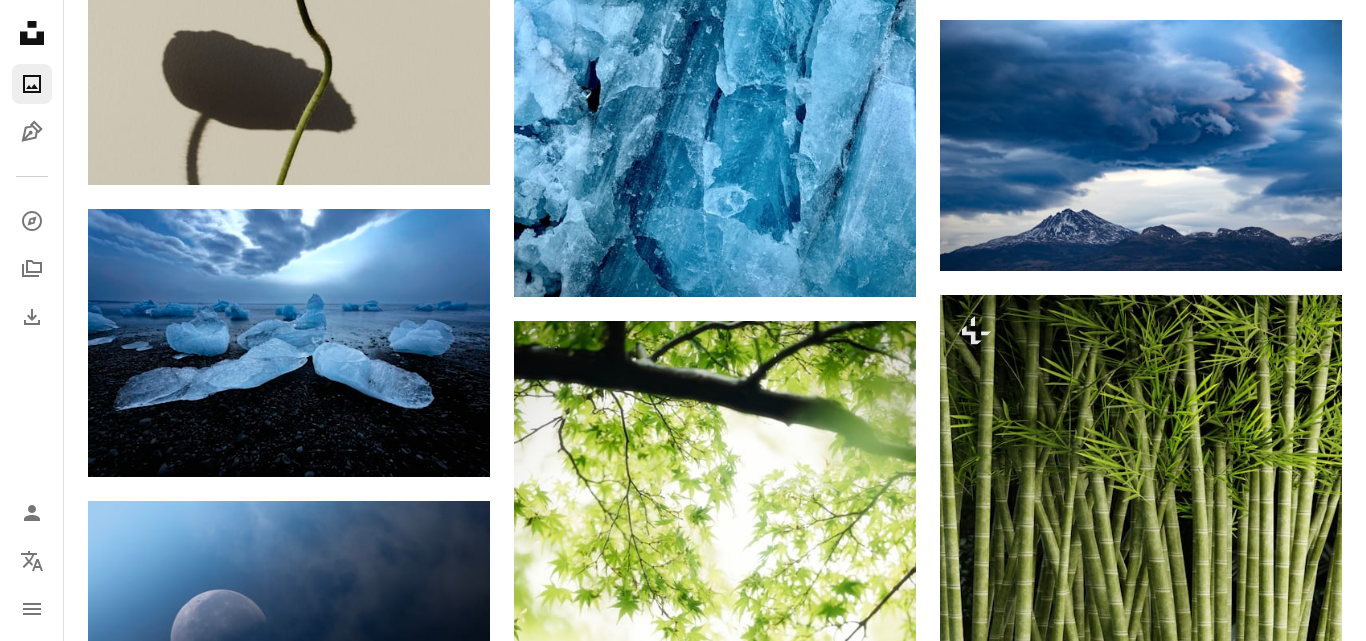 click on "An X shape Join Unsplash Already have an account?  Login First name Last name Email Username  (only letters, numbers and underscores) Password  (min. 8 char) Join By joining, you agree to the  Terms  and  Privacy Policy ." at bounding box center [683, 3506] 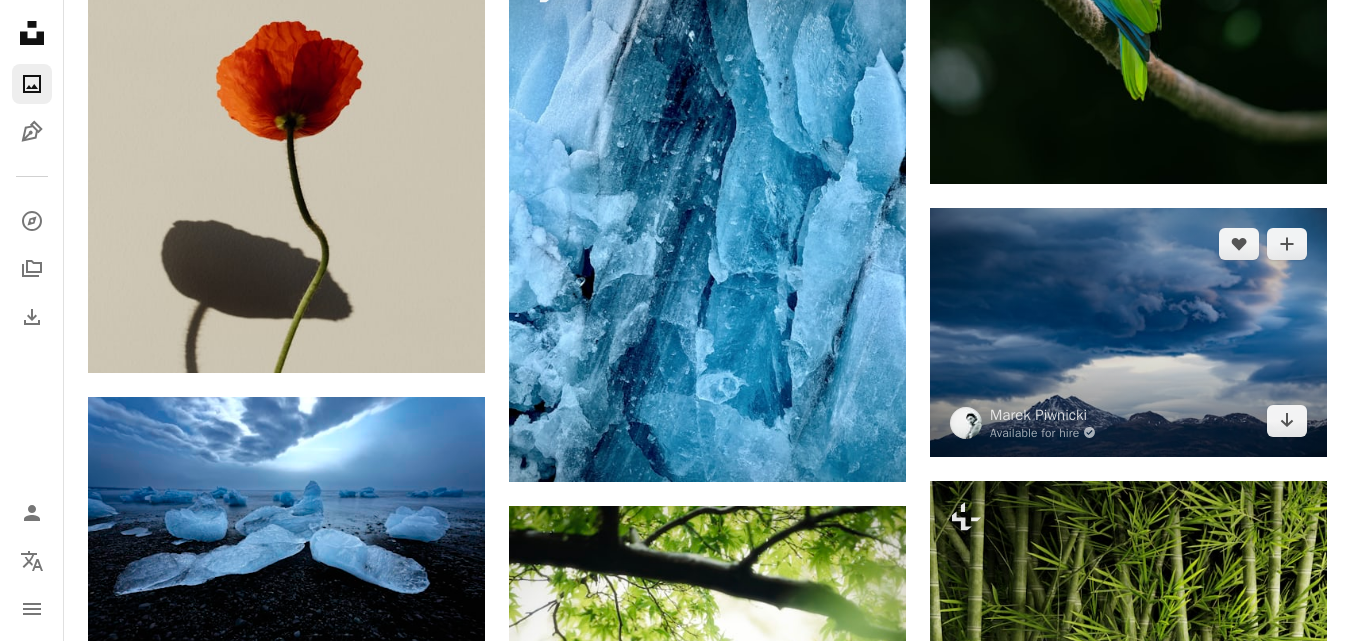 scroll, scrollTop: 1200, scrollLeft: 0, axis: vertical 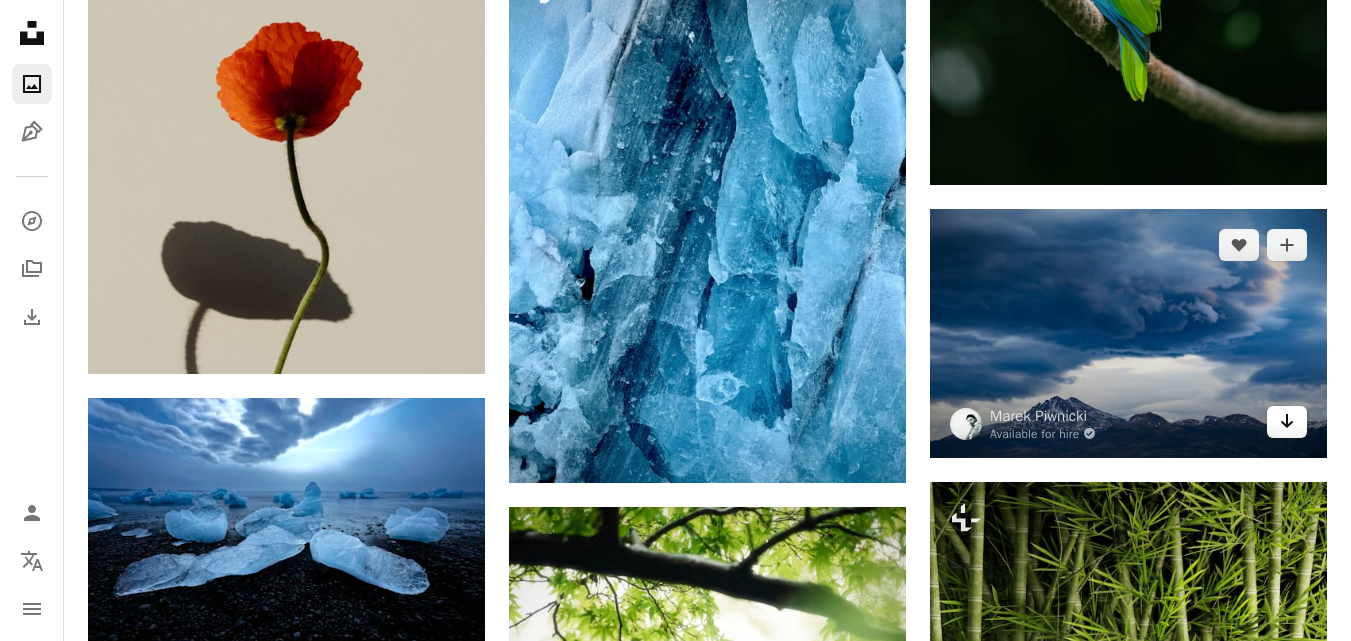 click on "Arrow pointing down" 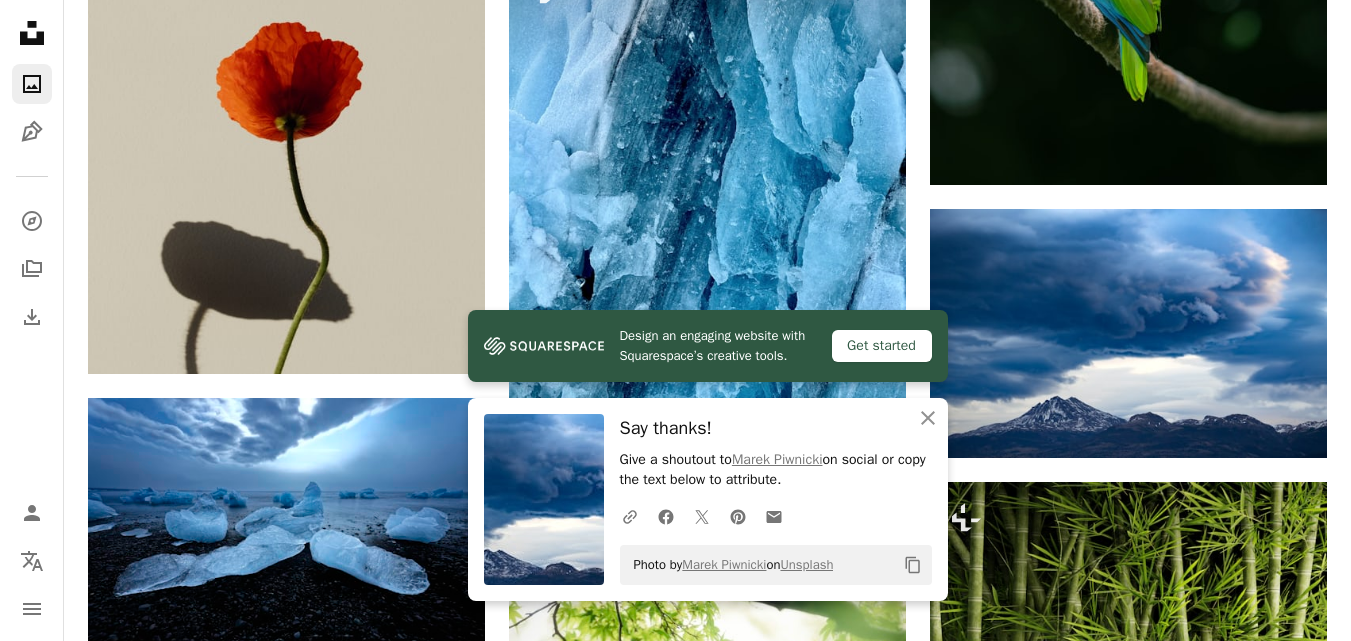 click on "Get started" at bounding box center [882, 346] 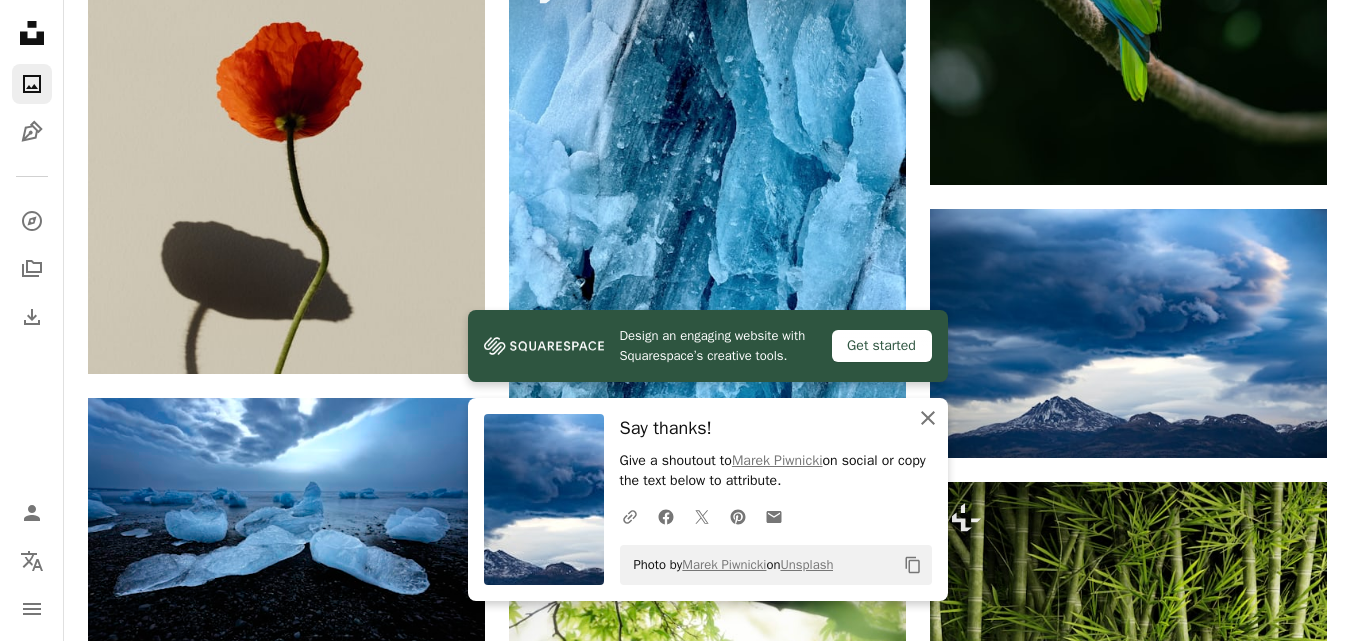 click on "An X shape" 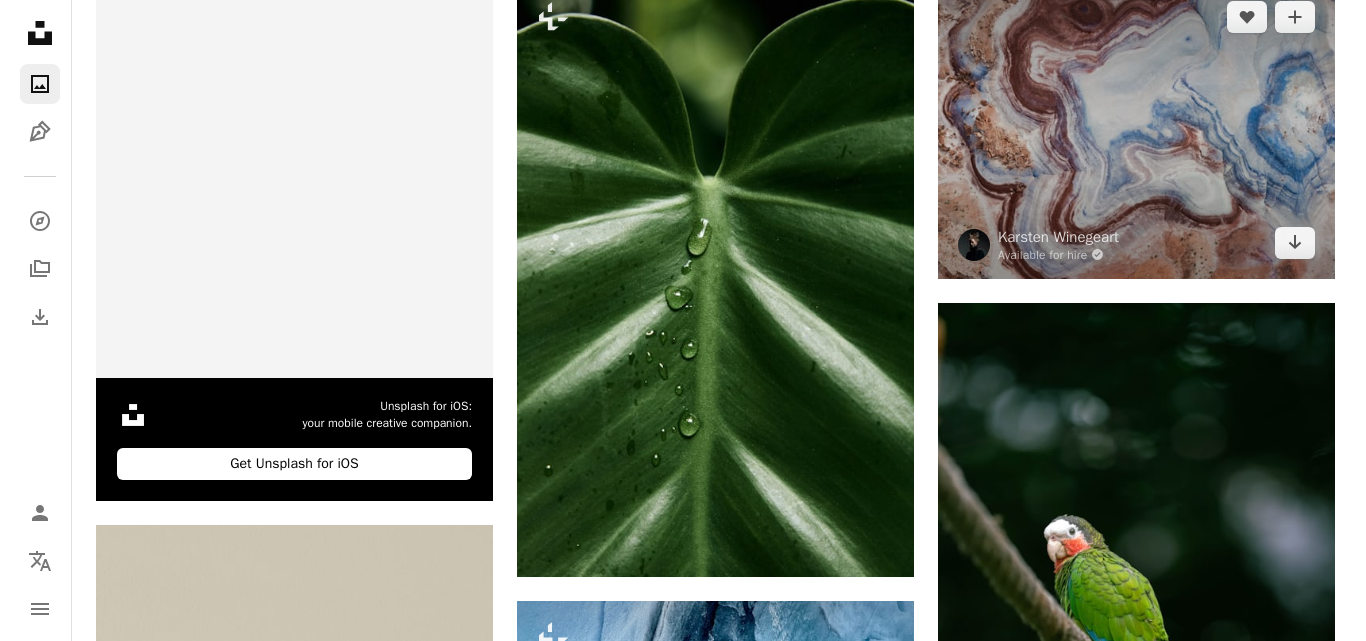 scroll, scrollTop: 500, scrollLeft: 0, axis: vertical 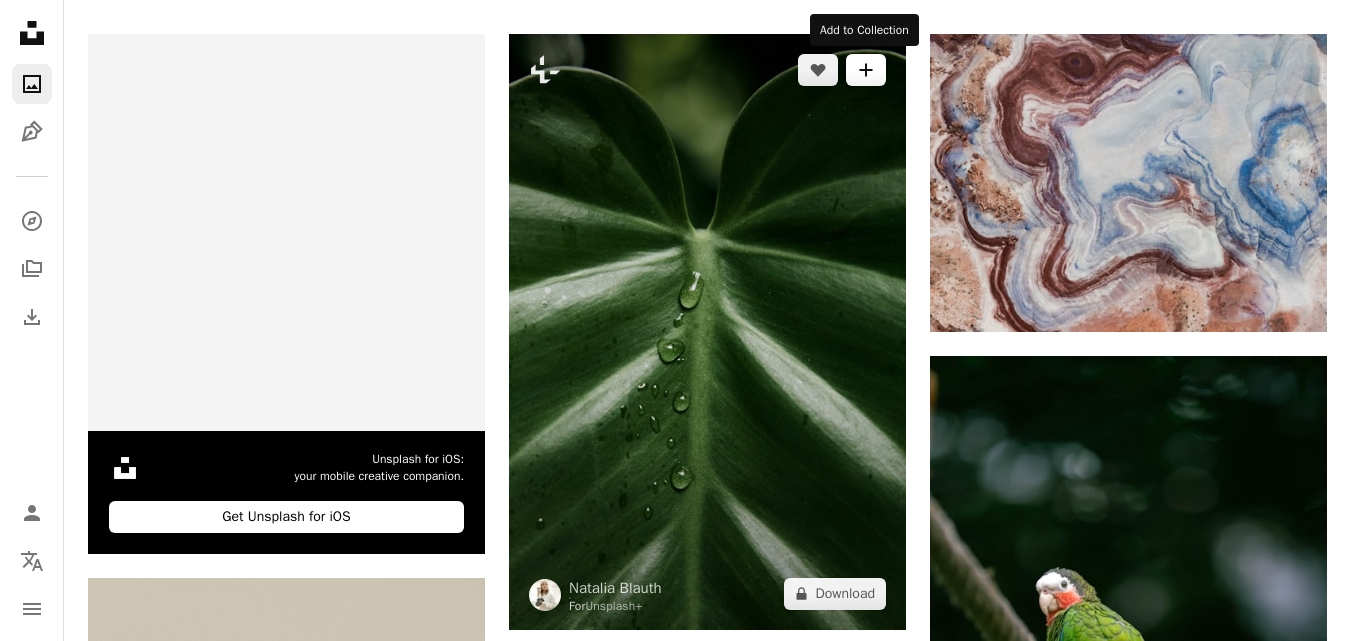 click on "A plus sign" at bounding box center [866, 70] 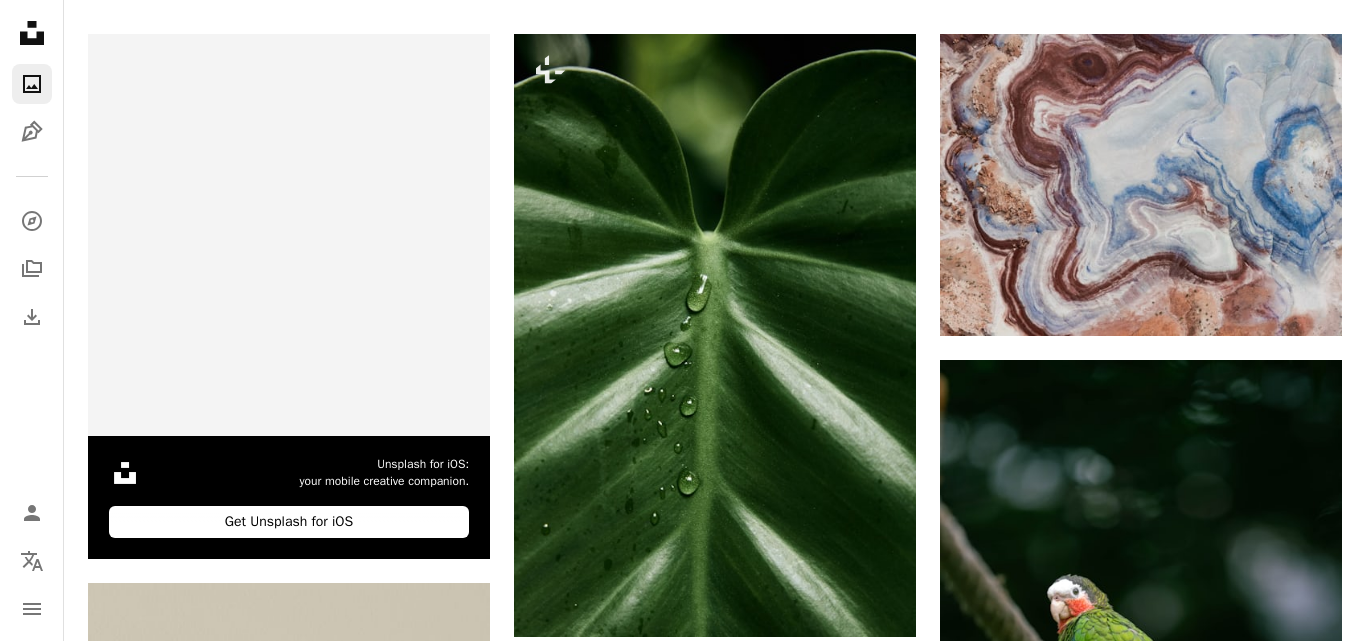 click on "An X shape Join Unsplash Already have an account?  Login First name Last name Email Username  (only letters, numbers and underscores) Password  (min. 8 char) Join By joining, you agree to the  Terms  and  Privacy Policy ." at bounding box center [683, 5853] 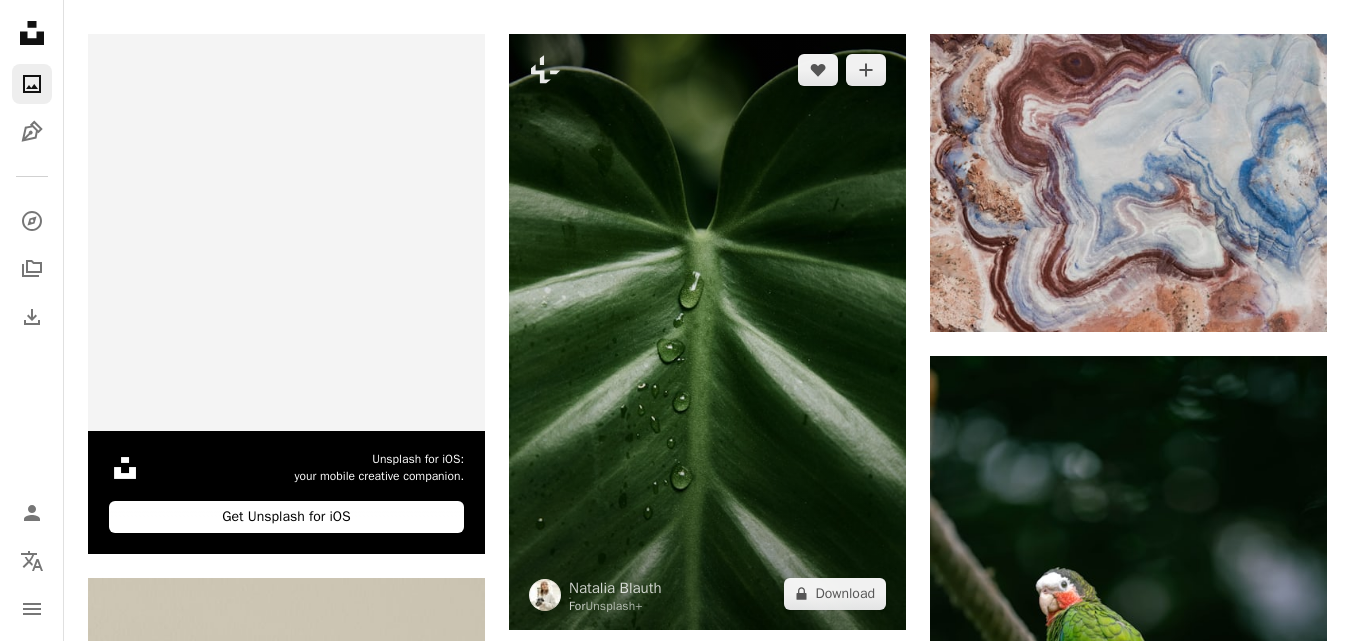 click at bounding box center (707, 332) 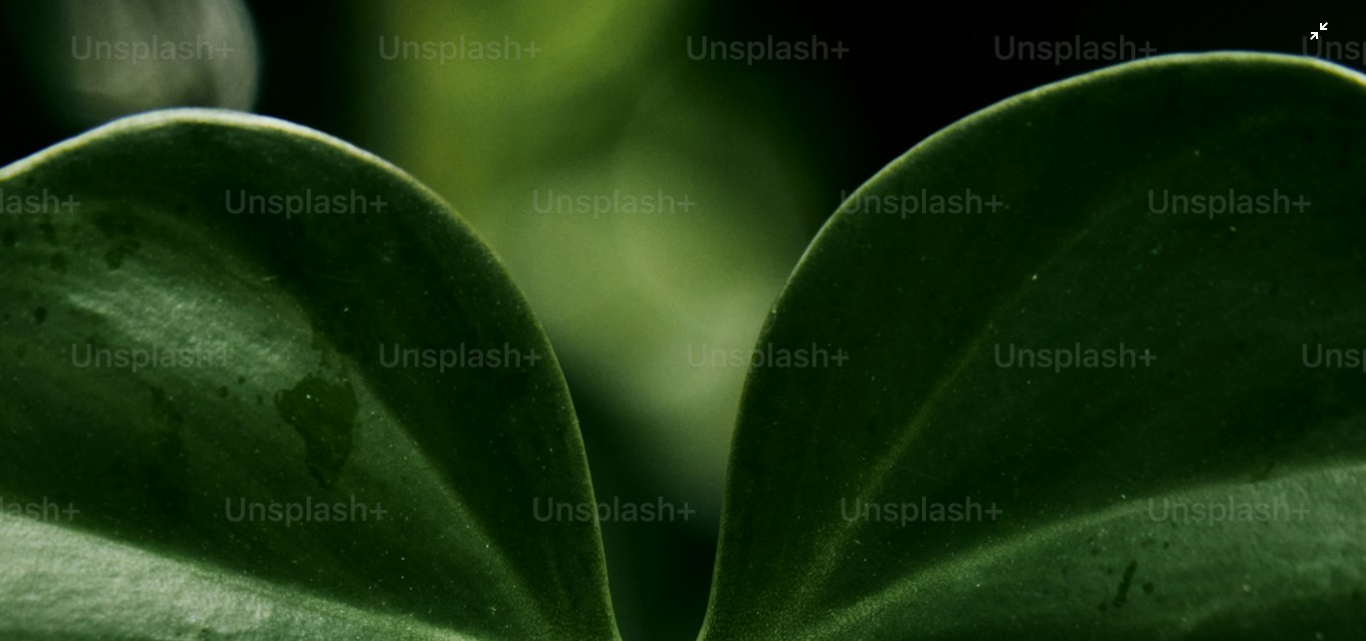 scroll, scrollTop: 683, scrollLeft: 0, axis: vertical 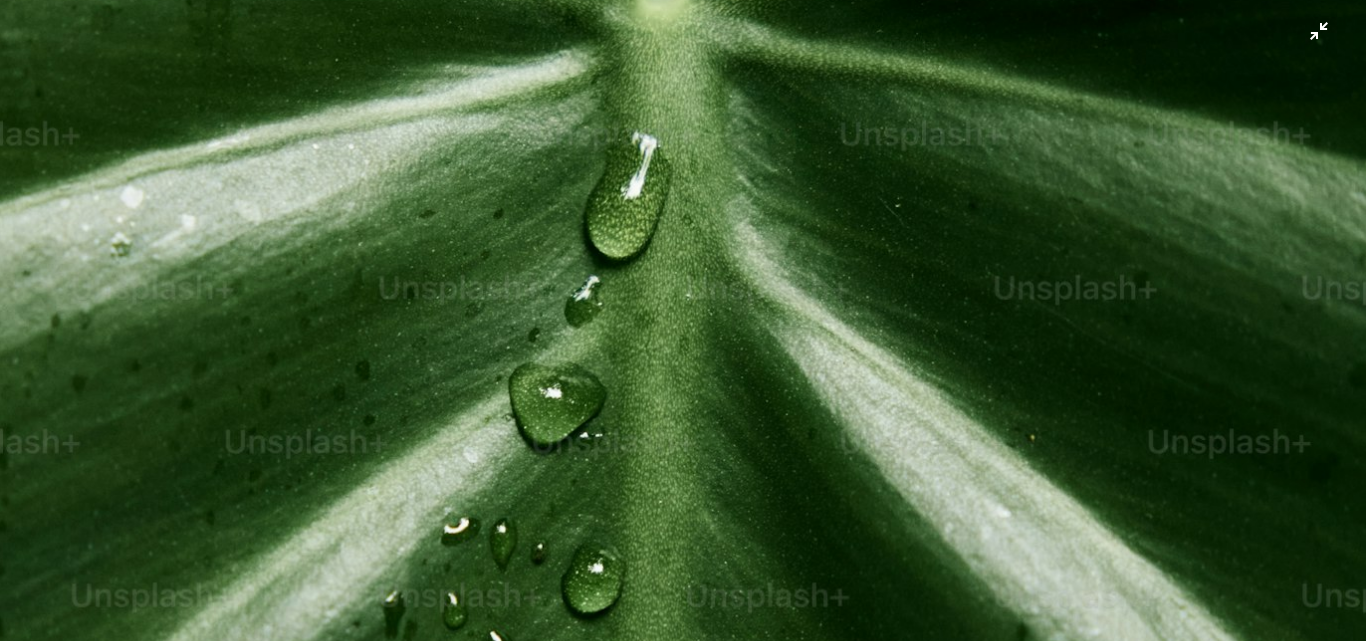 click at bounding box center [683, 341] 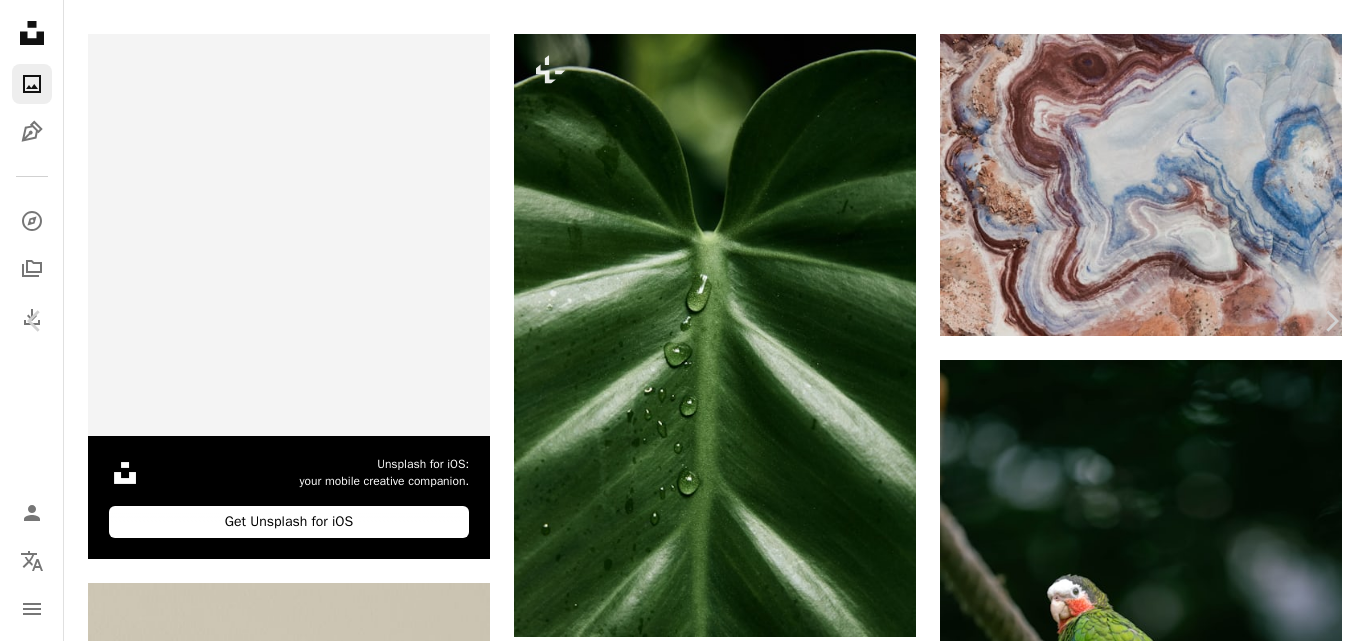 scroll, scrollTop: 127, scrollLeft: 0, axis: vertical 